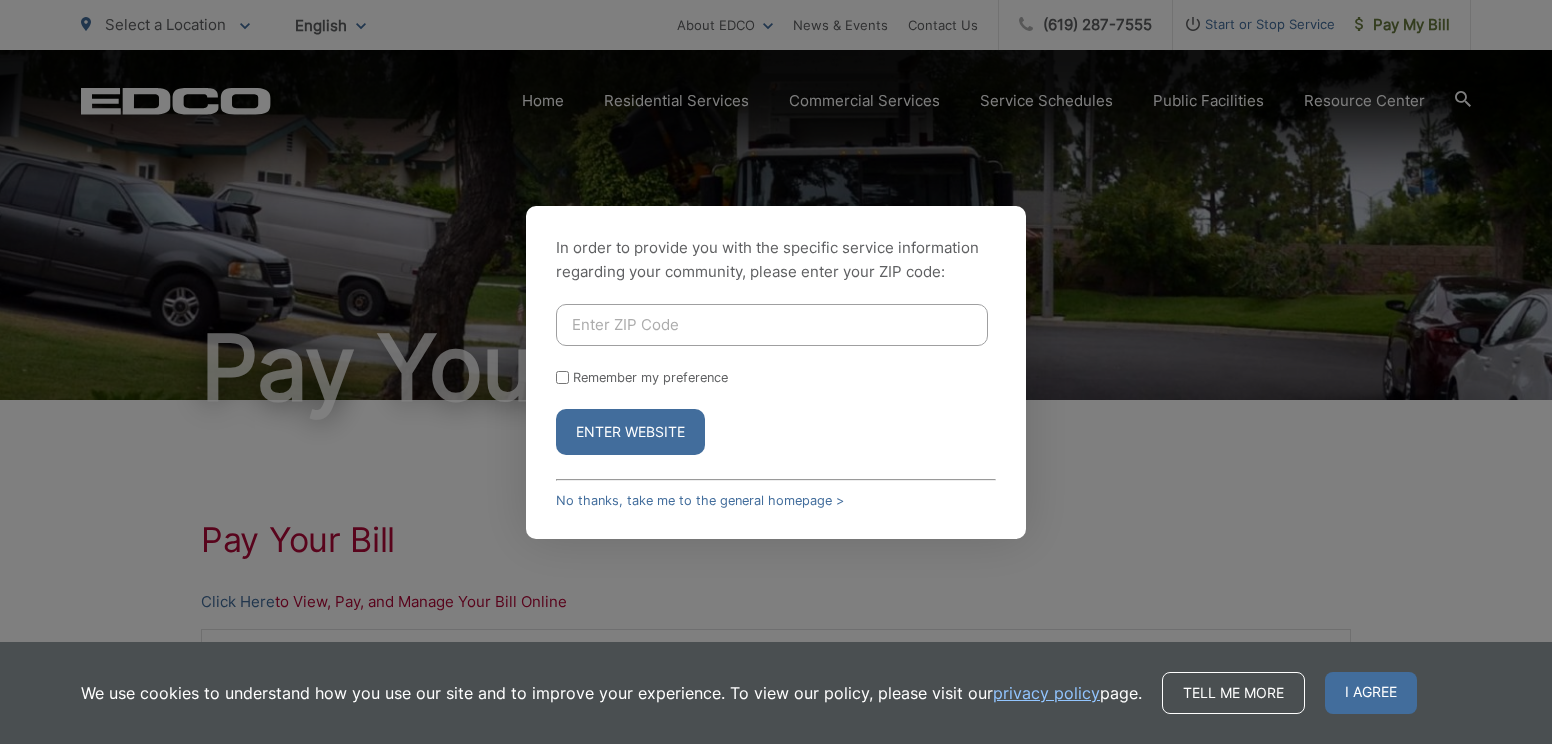 scroll, scrollTop: 0, scrollLeft: 0, axis: both 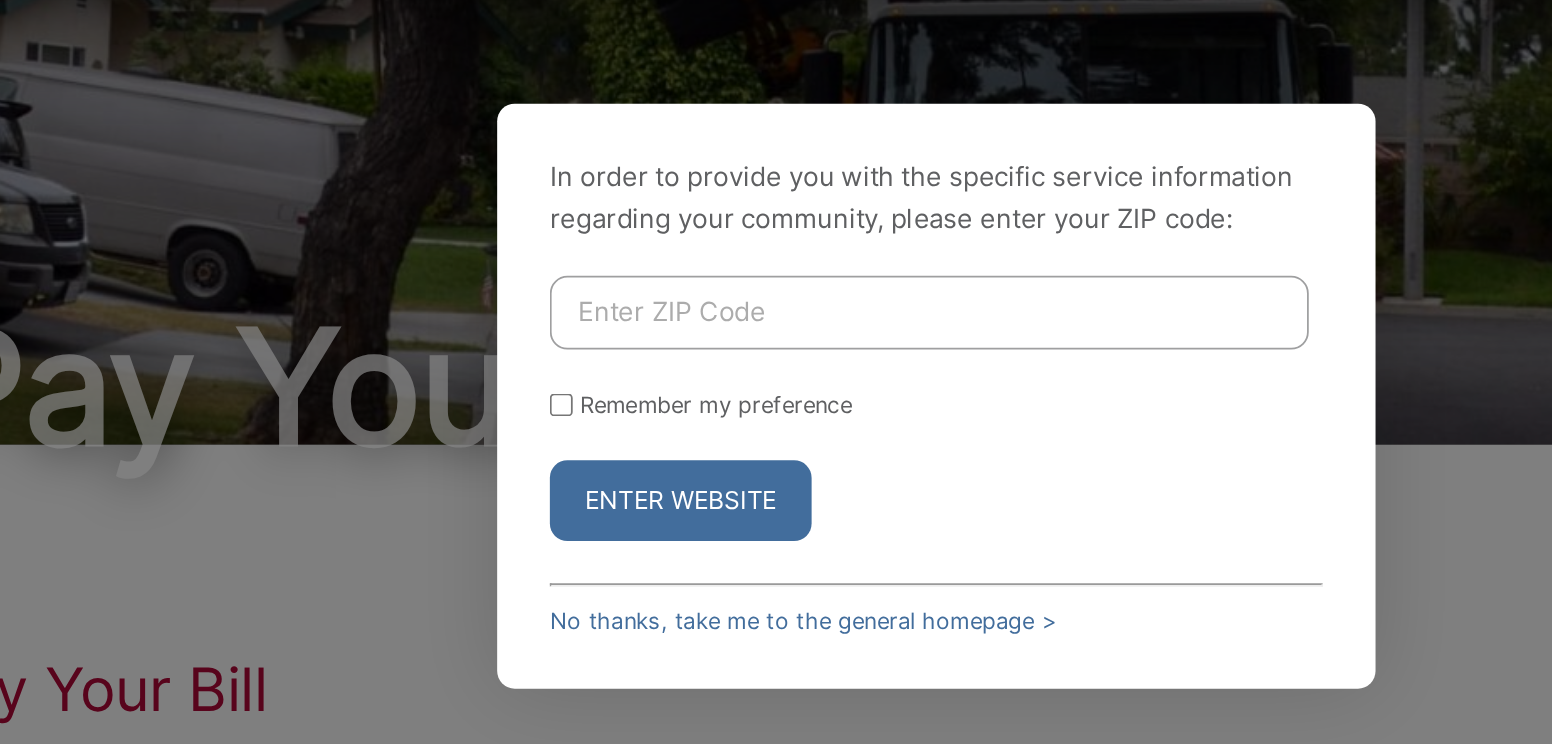 click at bounding box center (772, 325) 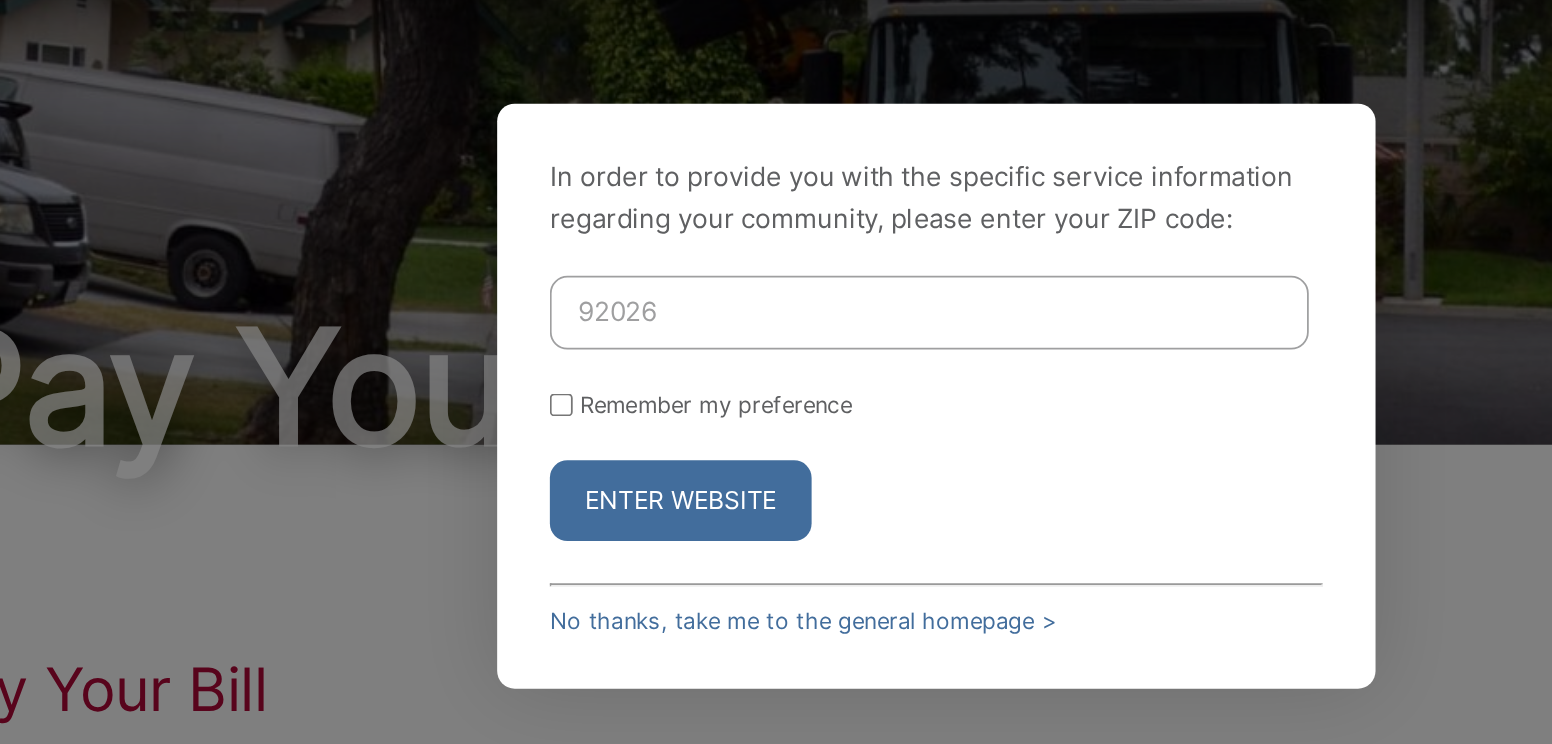 click on "Enter Website" at bounding box center (630, 432) 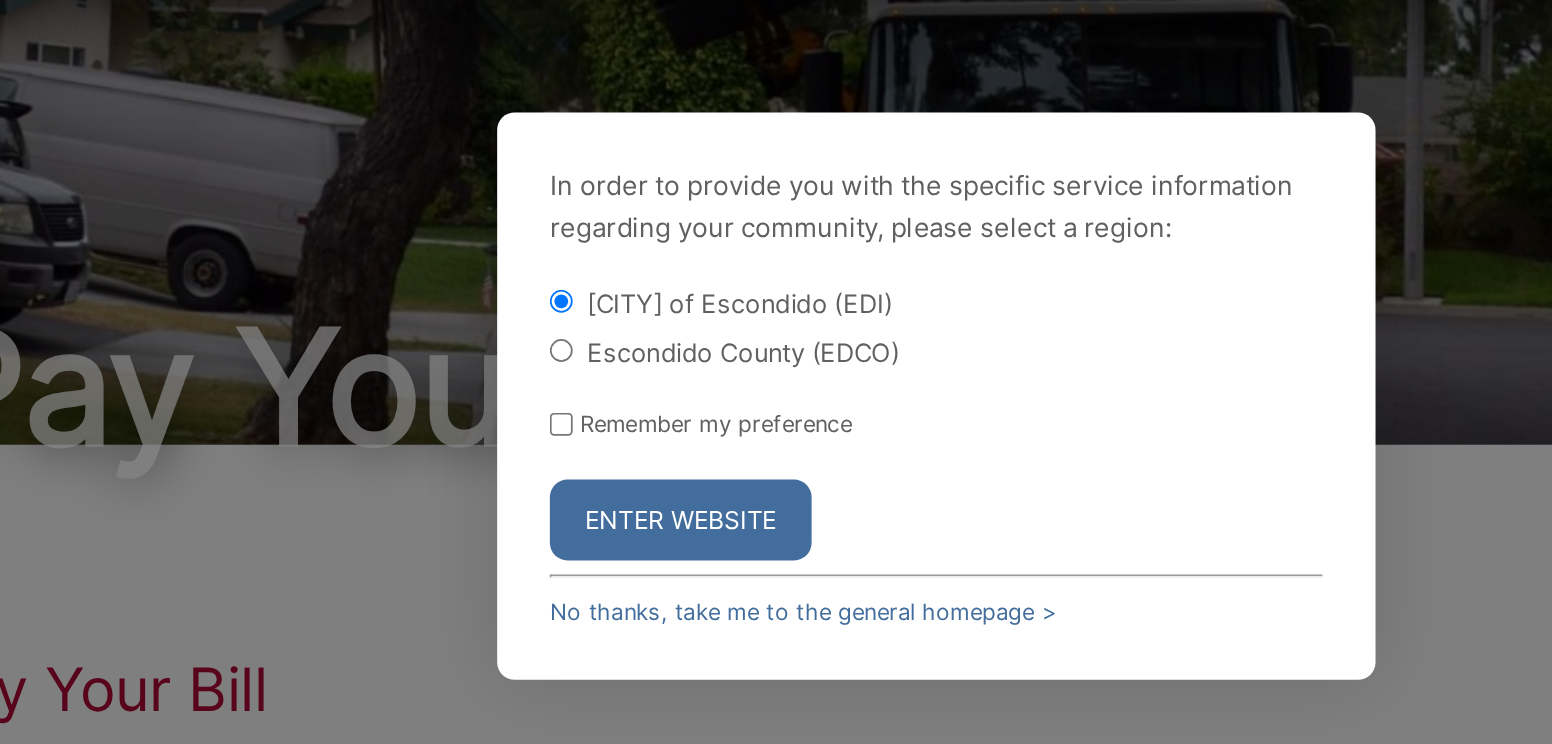 click on "Escondido County (EDCO)" at bounding box center [562, 346] 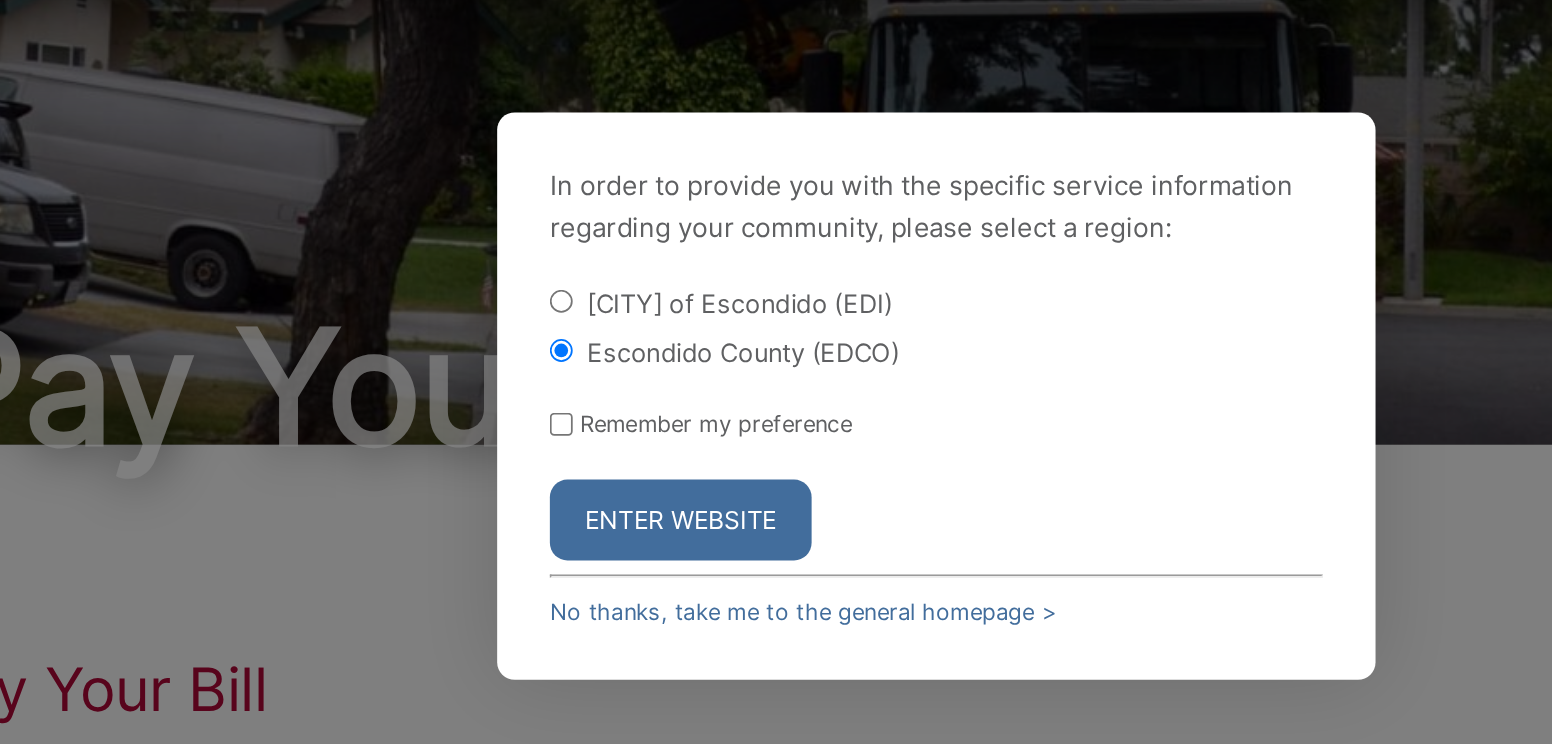click on "Enter Website" at bounding box center (630, 443) 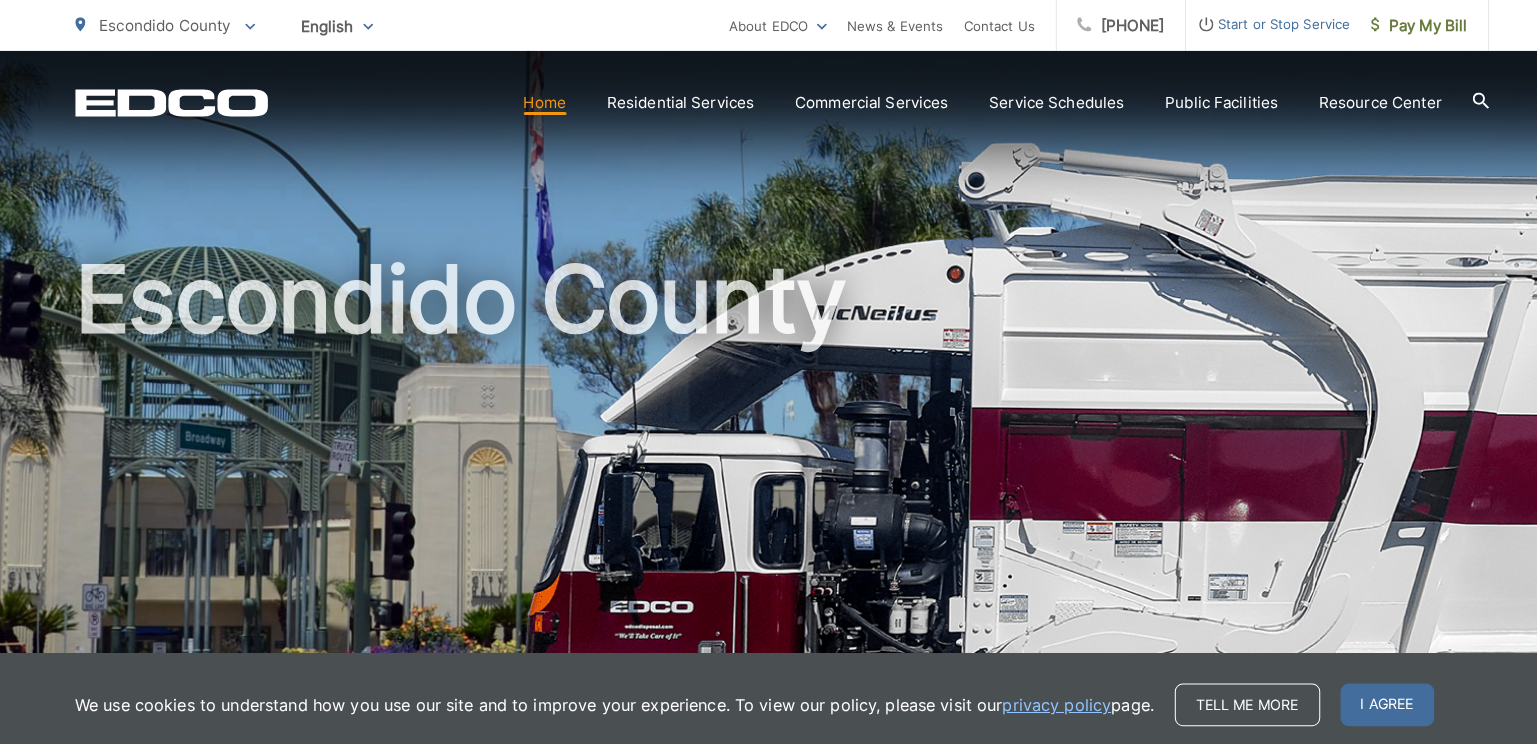 scroll, scrollTop: 0, scrollLeft: 0, axis: both 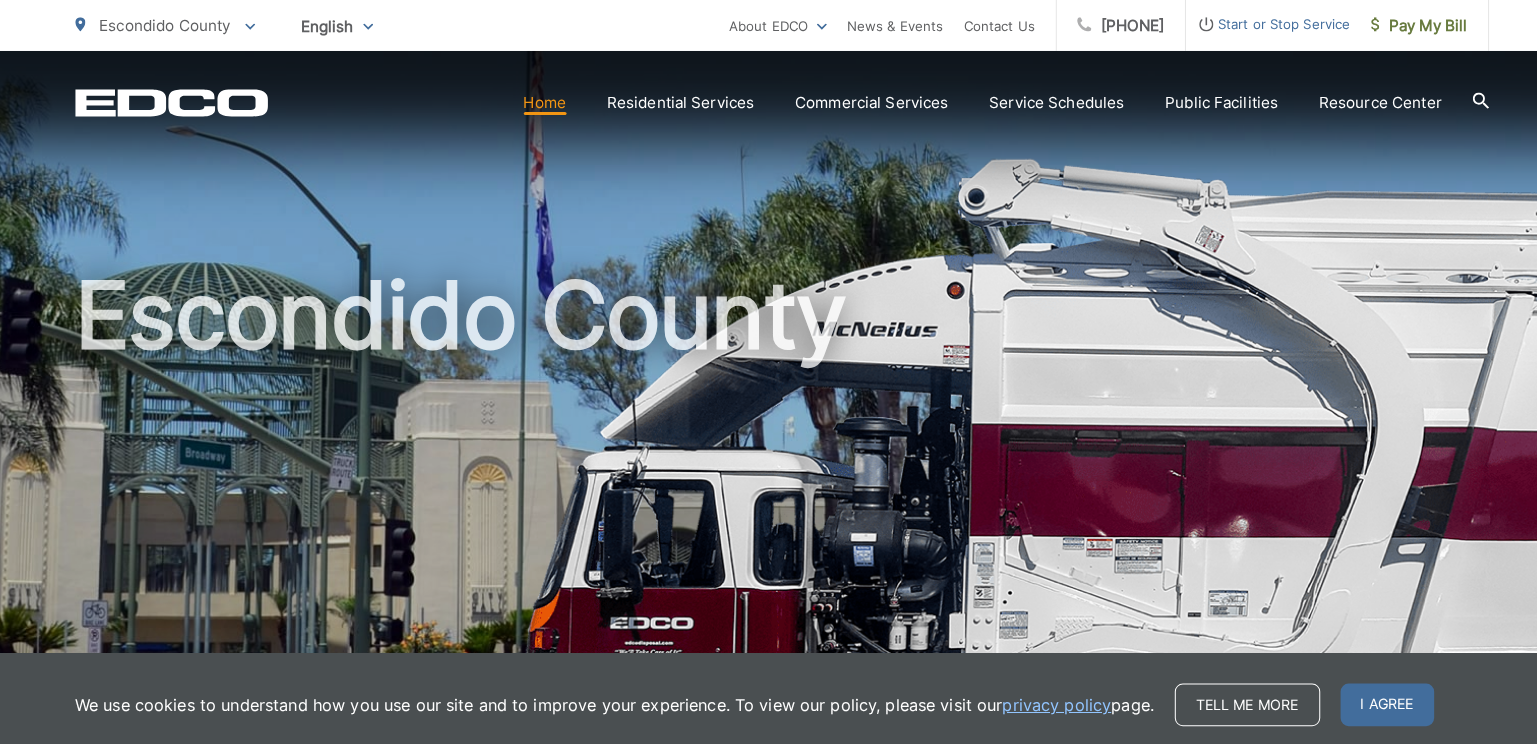 click on "Pay My Bill" at bounding box center (1396, 25) 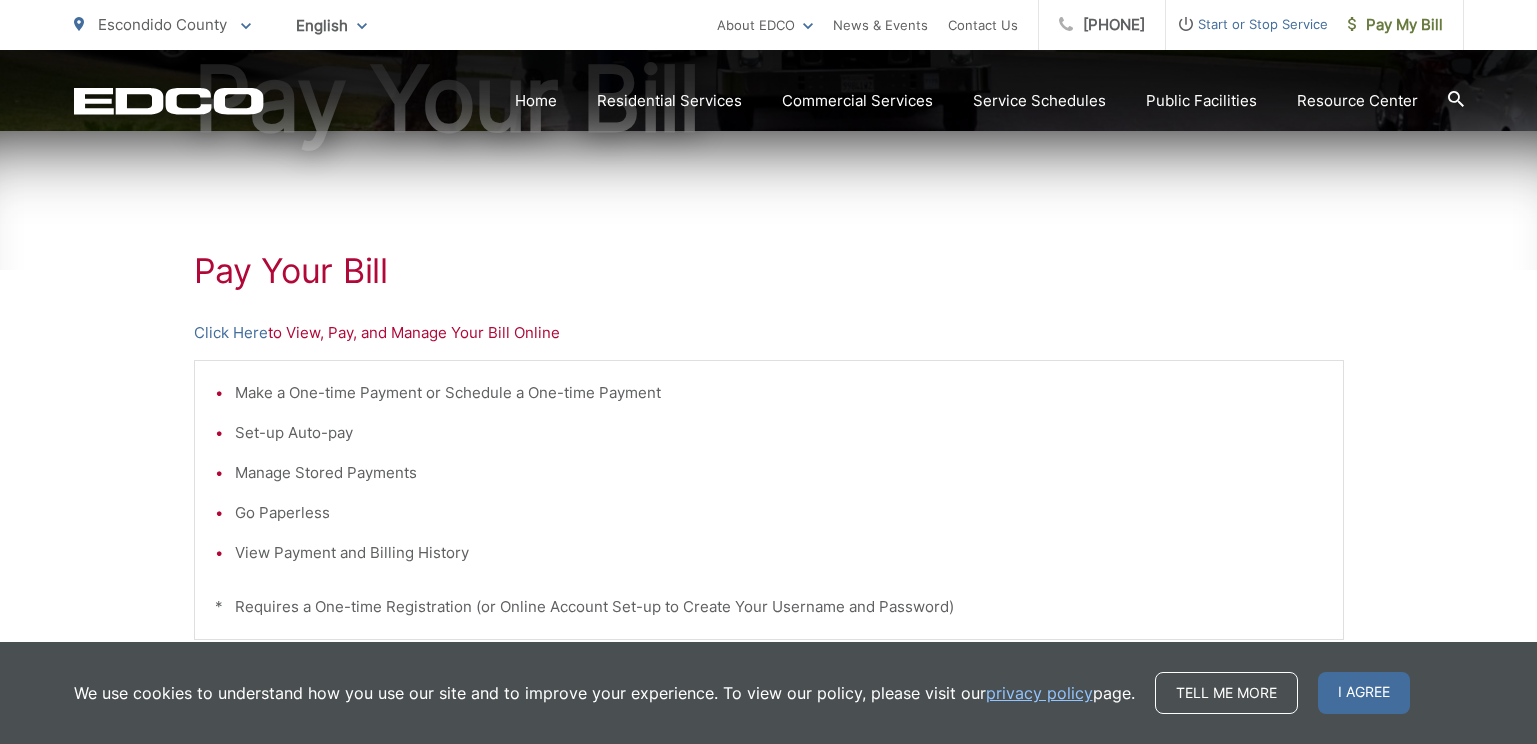 scroll, scrollTop: 277, scrollLeft: 0, axis: vertical 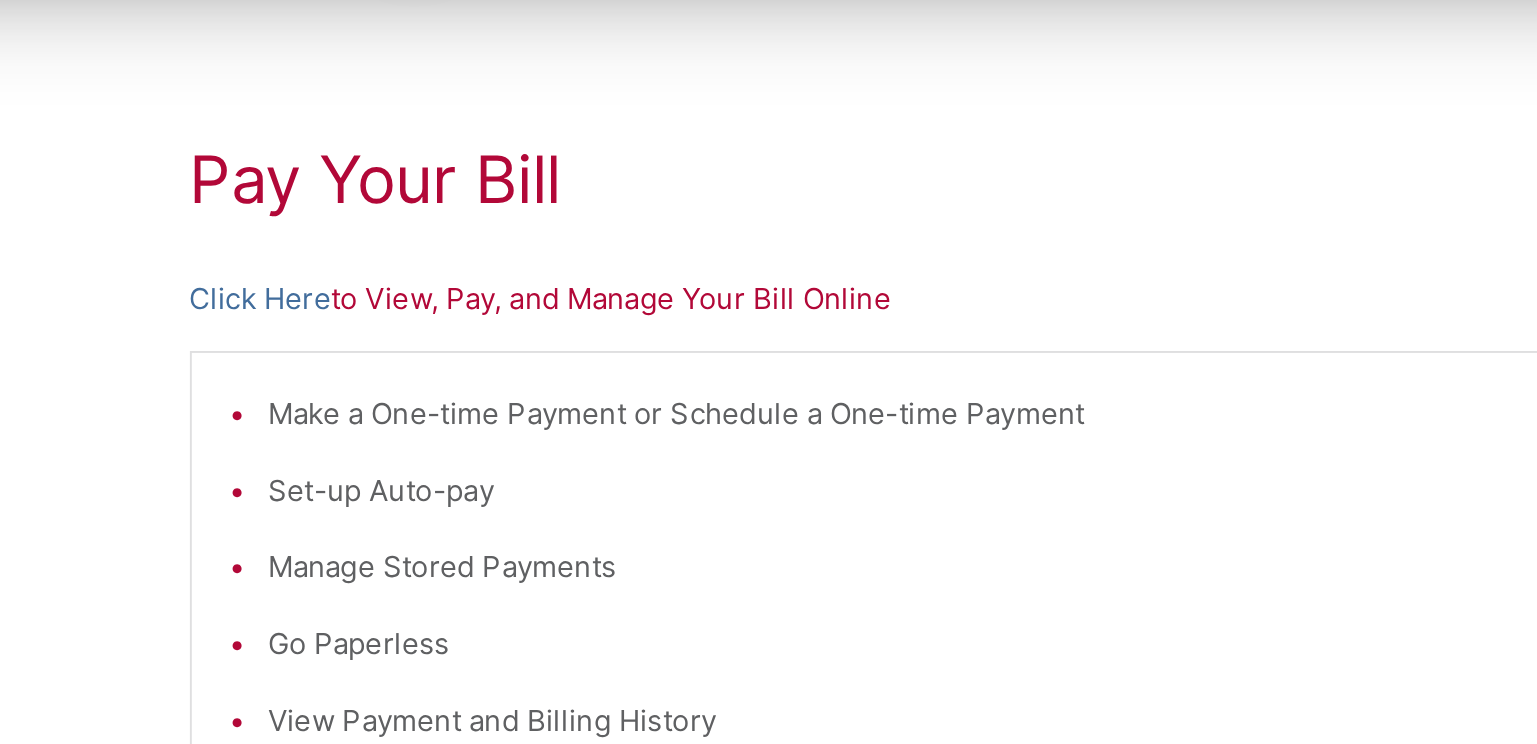 click on "Click Here  to View, Pay, and Manage Your Bill Online" at bounding box center (769, 325) 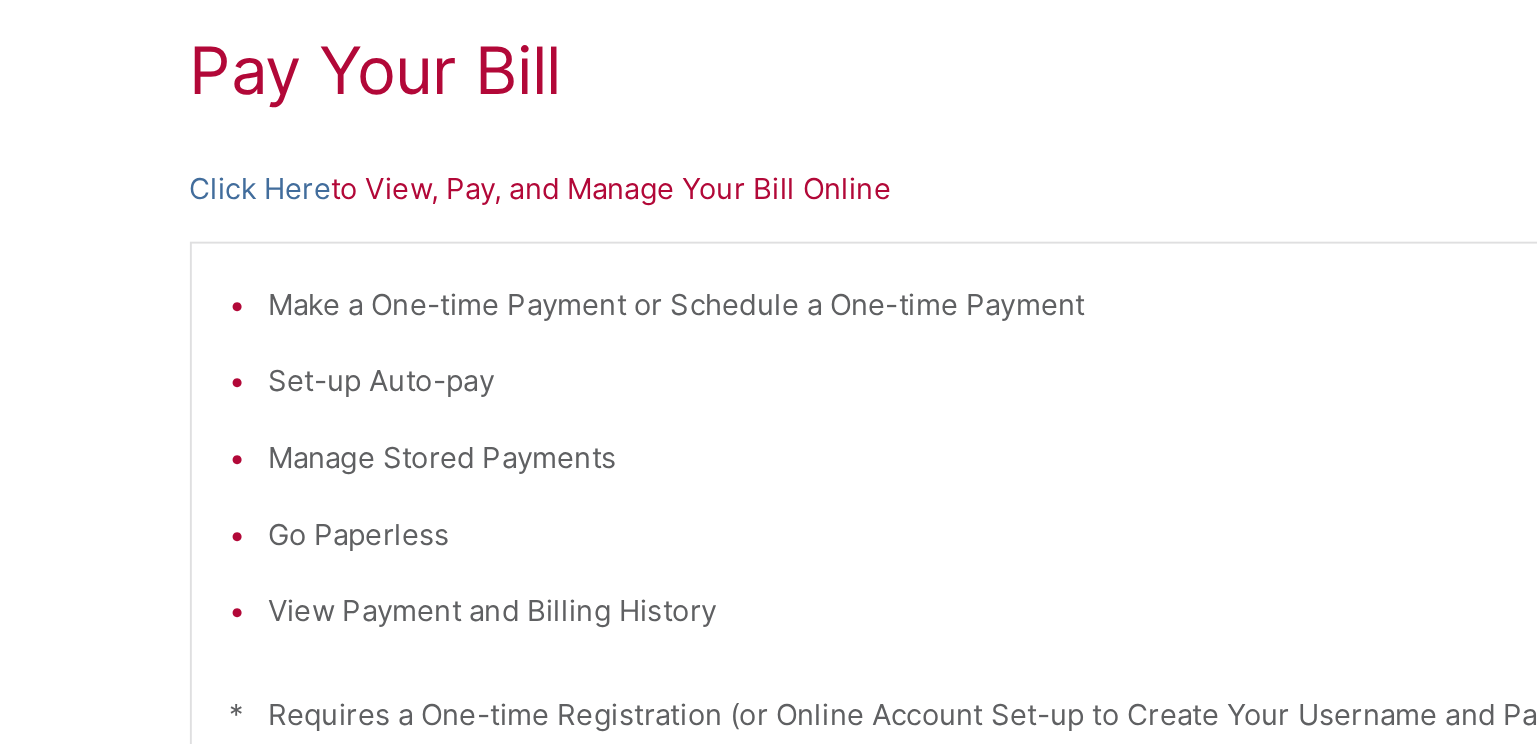 click on "Click Here  to View, Pay, and Manage Your Bill Online" at bounding box center (769, 325) 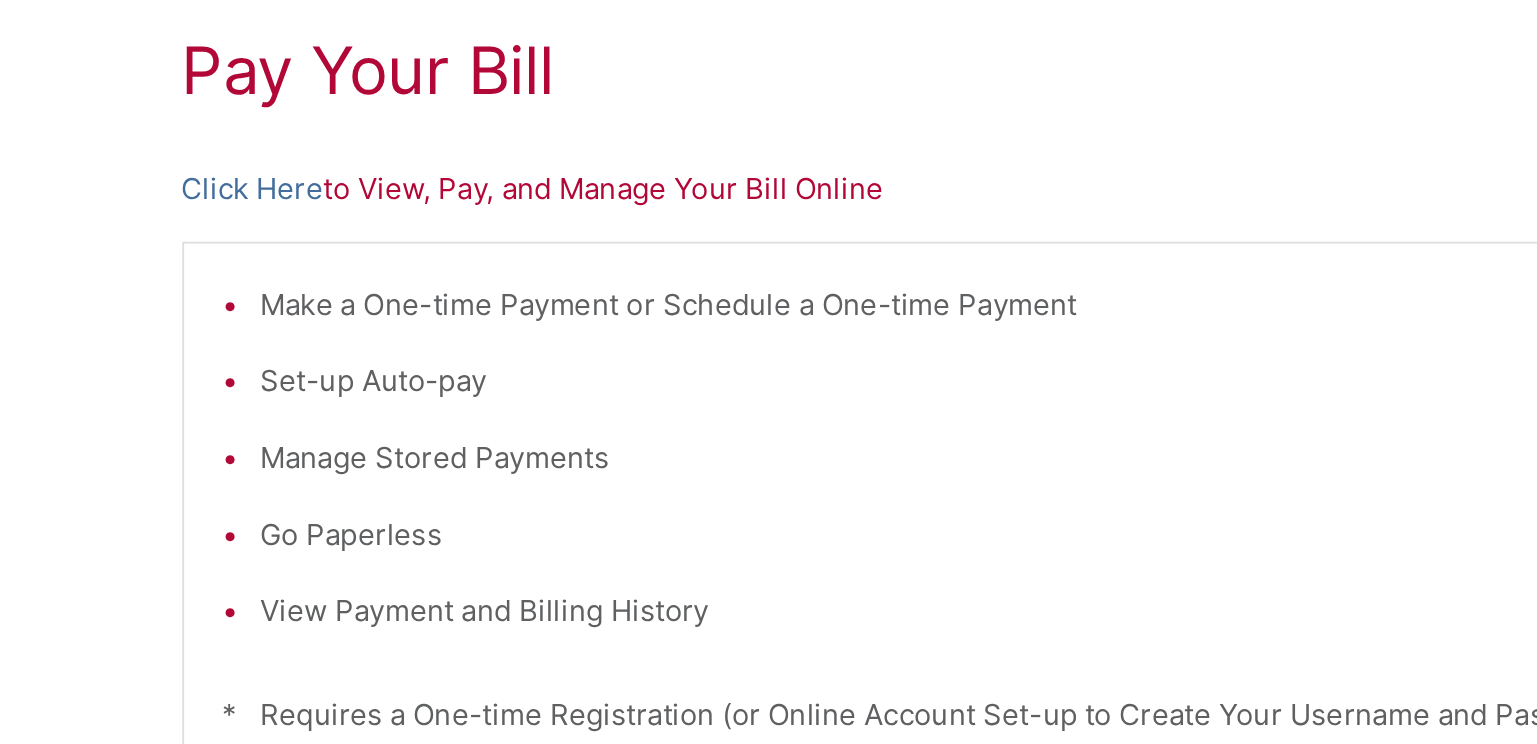 click on "Click Here" at bounding box center (231, 325) 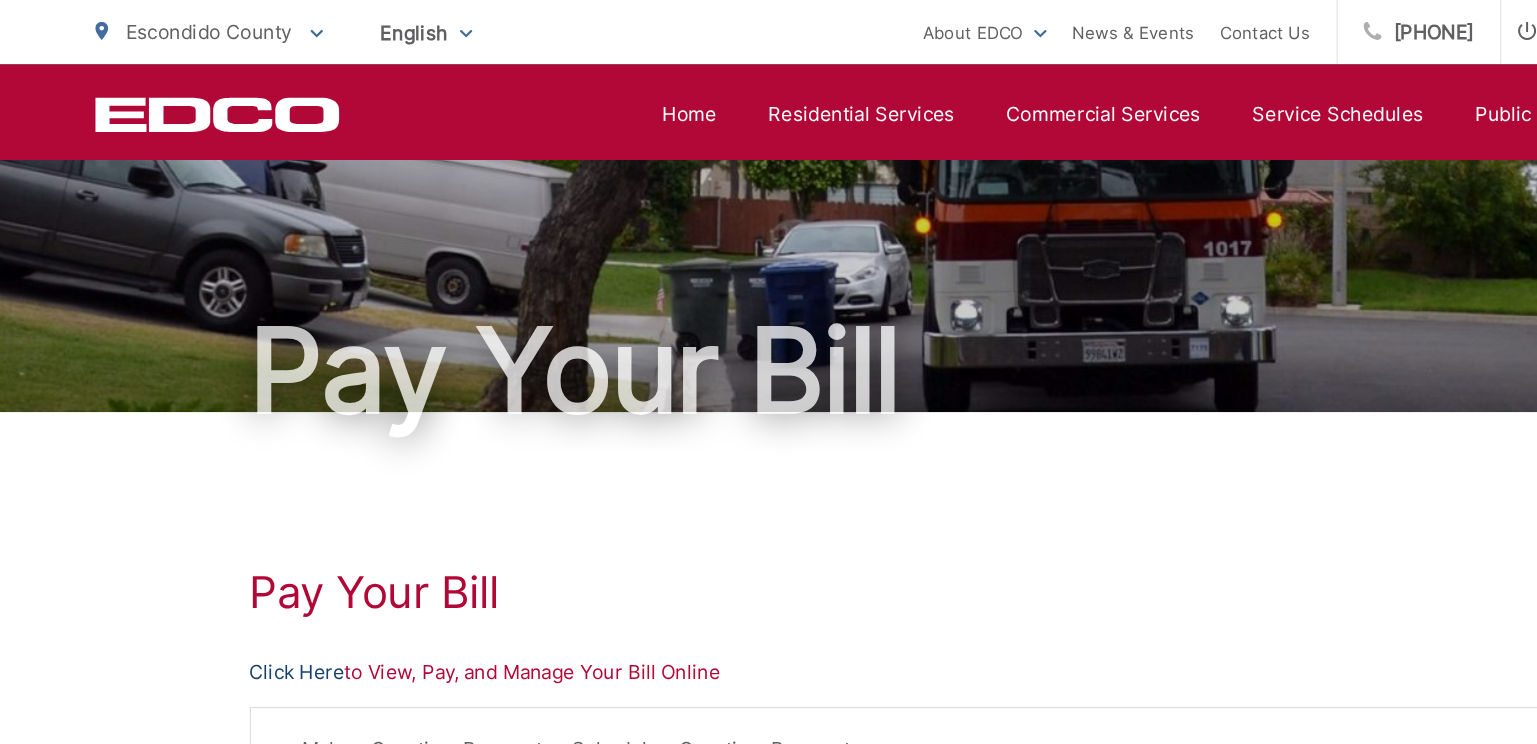 scroll, scrollTop: 0, scrollLeft: 0, axis: both 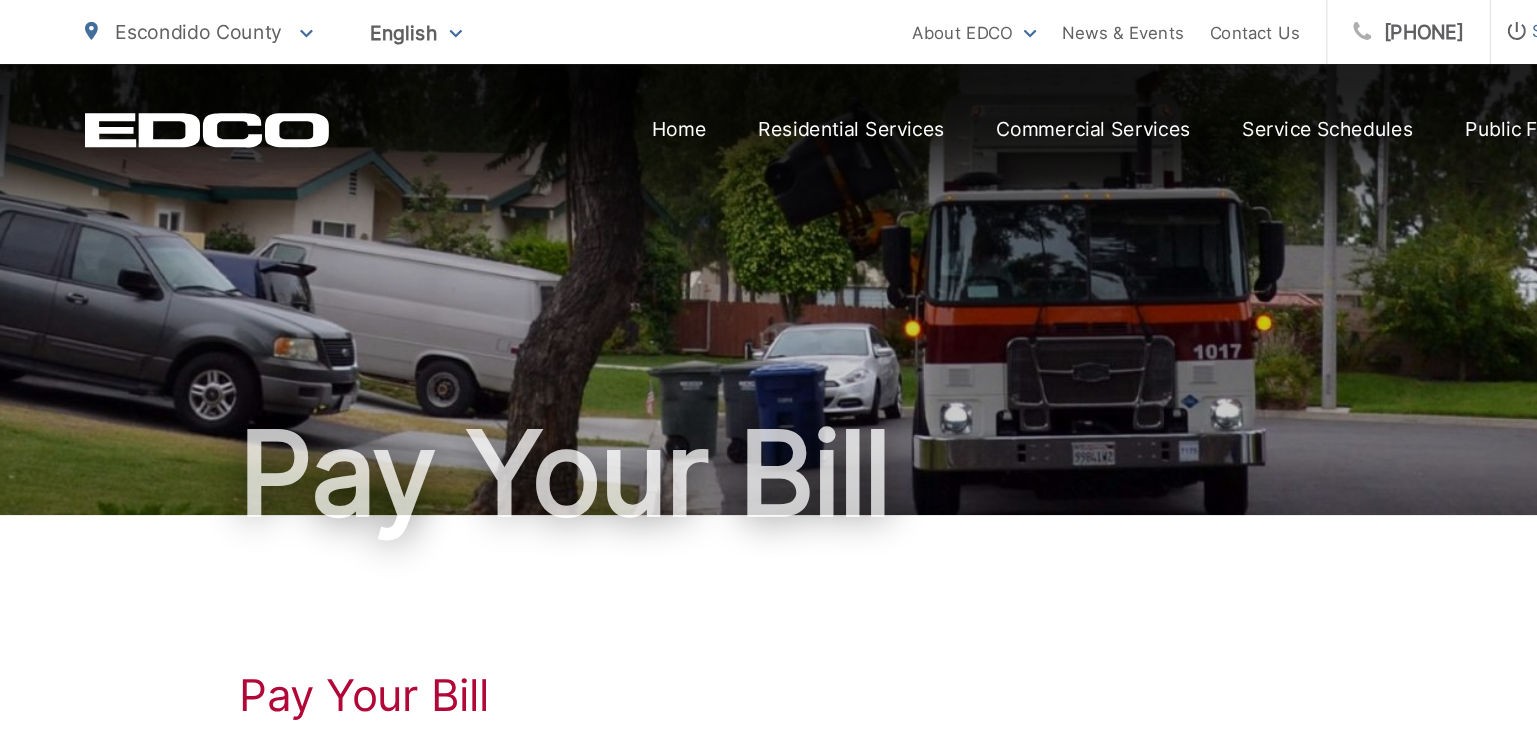 click on "Pay Your Bill" at bounding box center [769, 540] 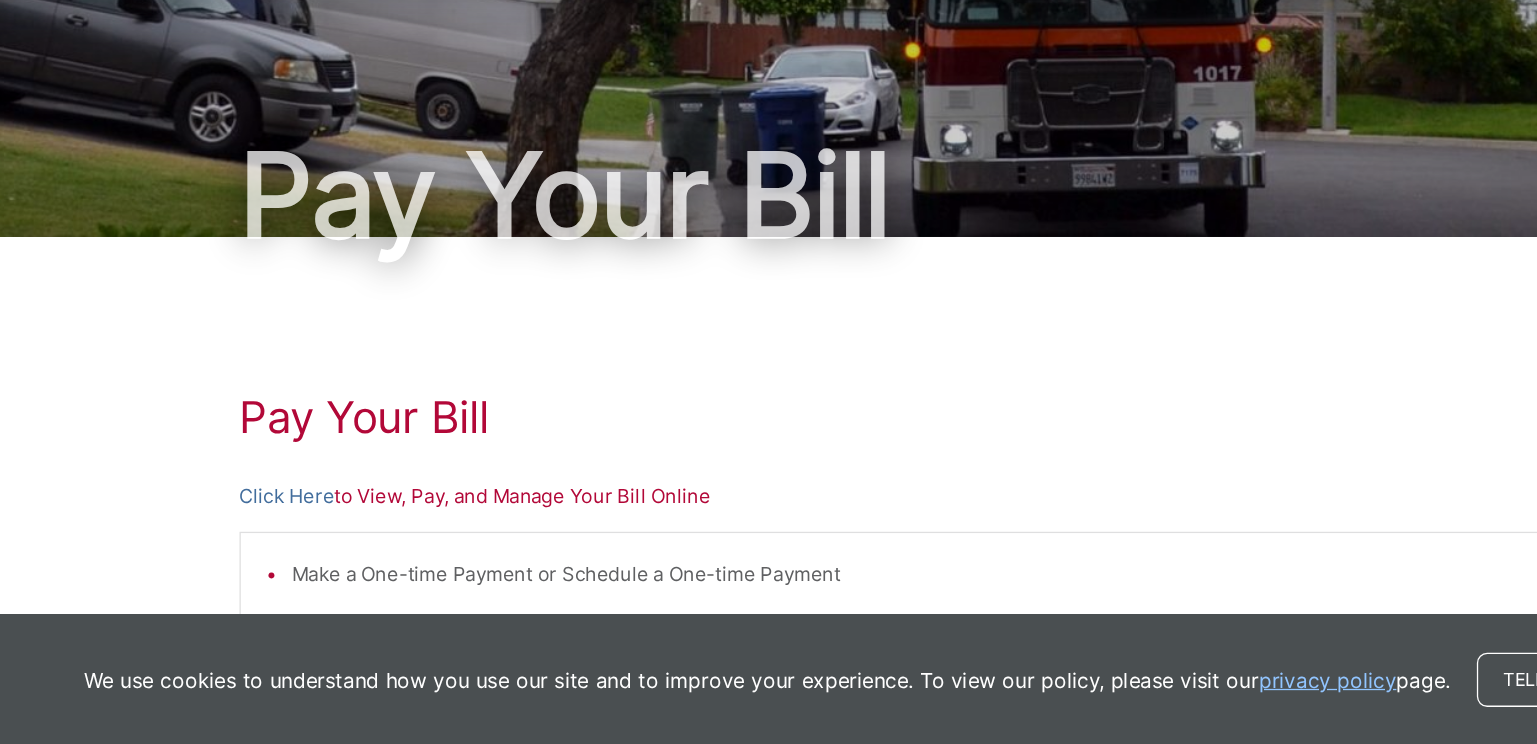 scroll, scrollTop: 57, scrollLeft: 0, axis: vertical 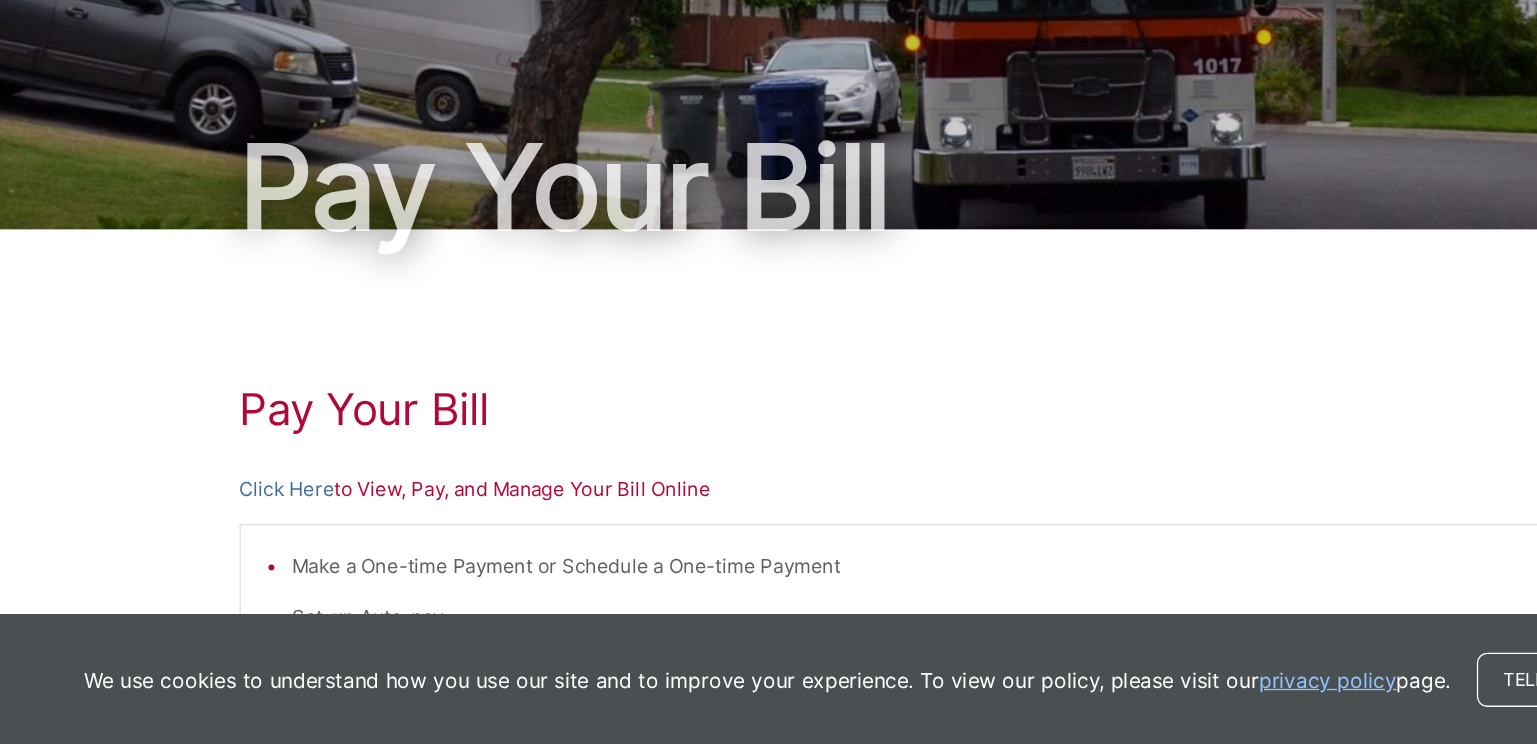 click on "Pay Your Bill" at bounding box center (769, 483) 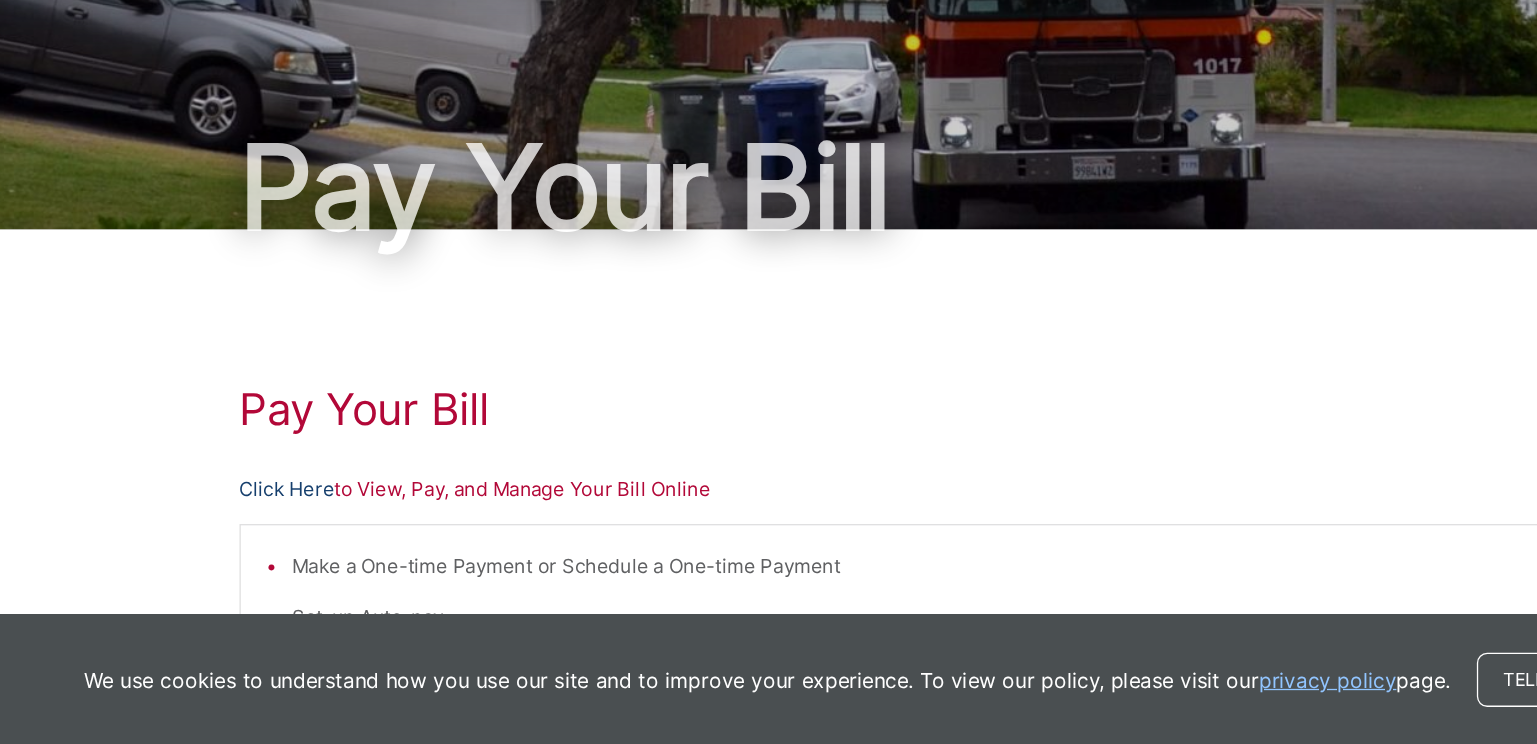 click on "Click Here" at bounding box center [231, 545] 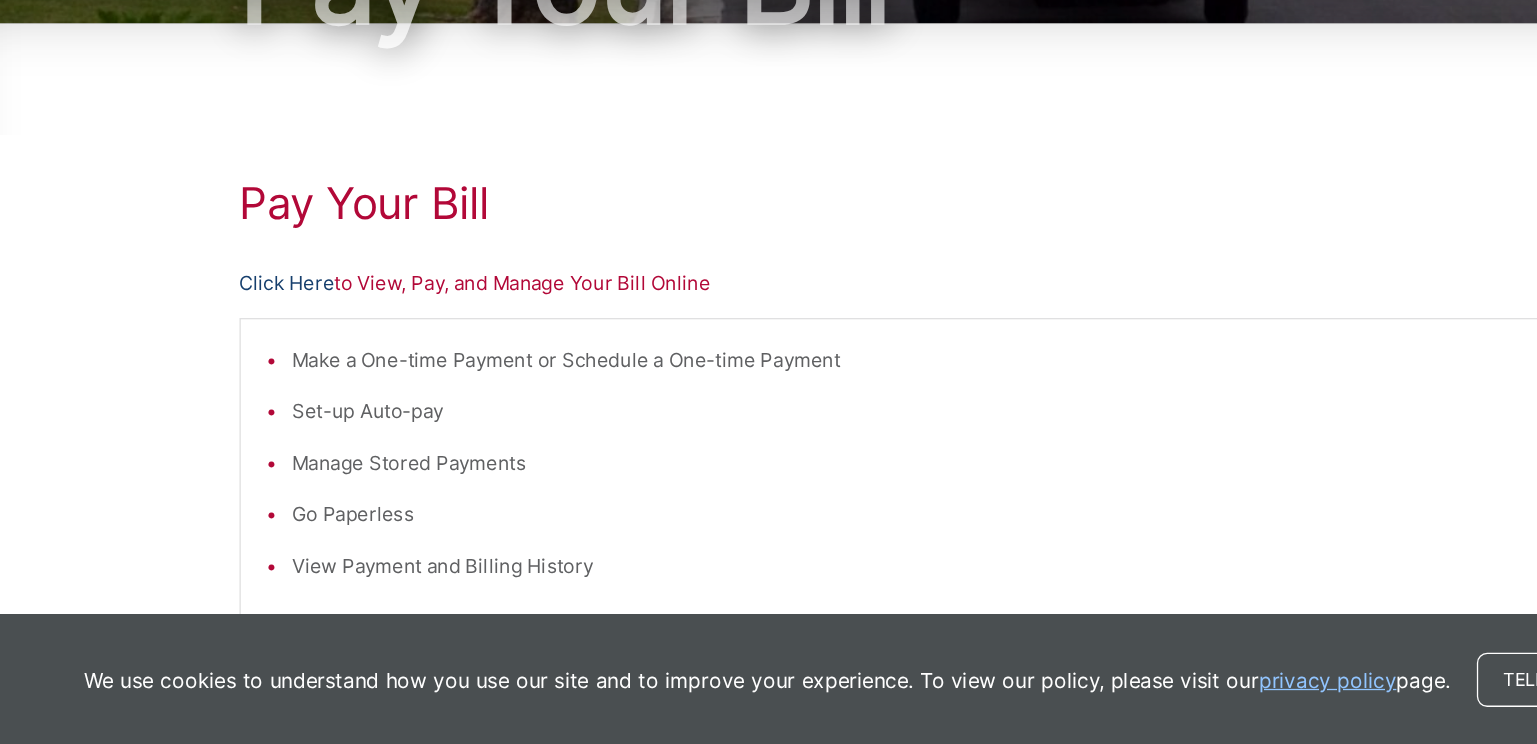 scroll, scrollTop: 256, scrollLeft: 0, axis: vertical 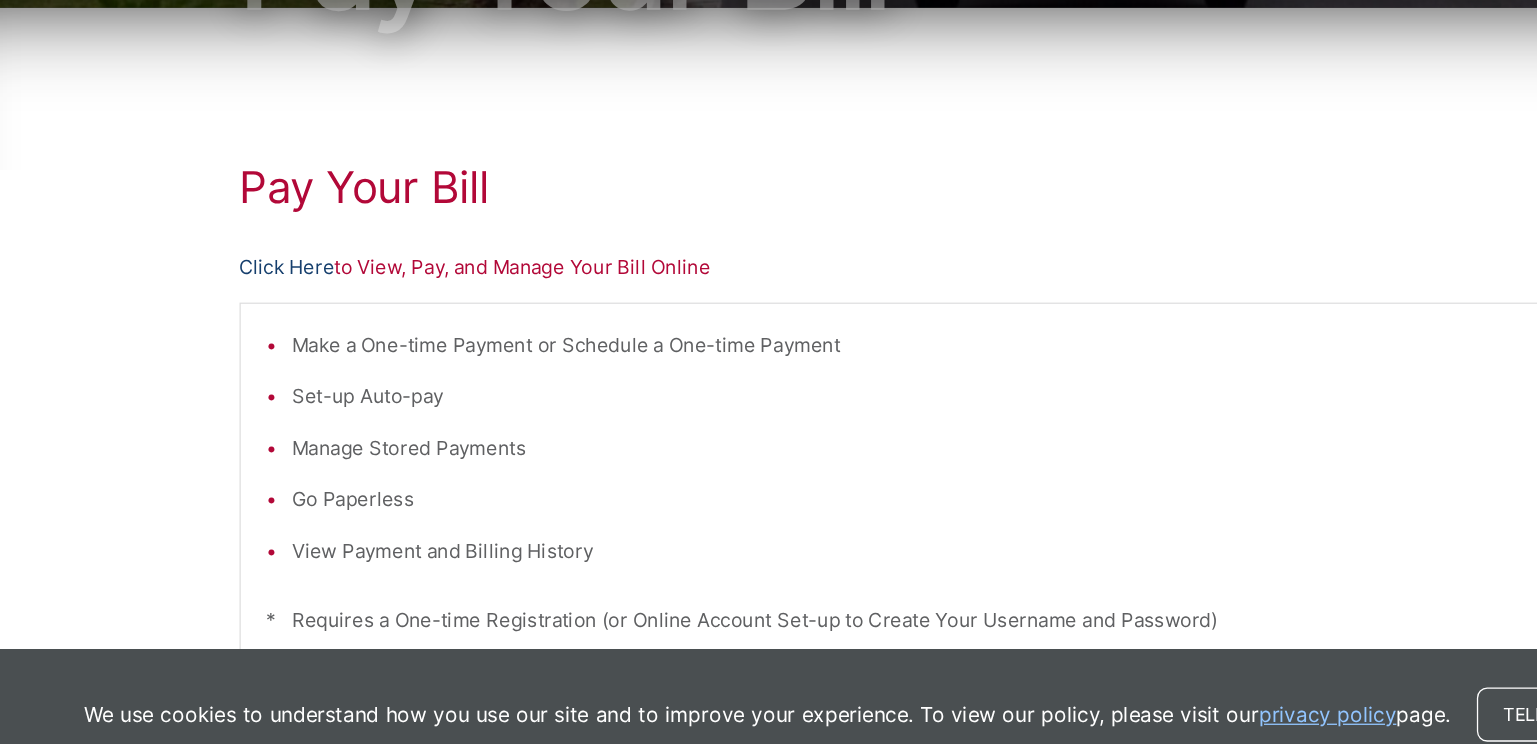 click on "Click Here" at bounding box center [231, 346] 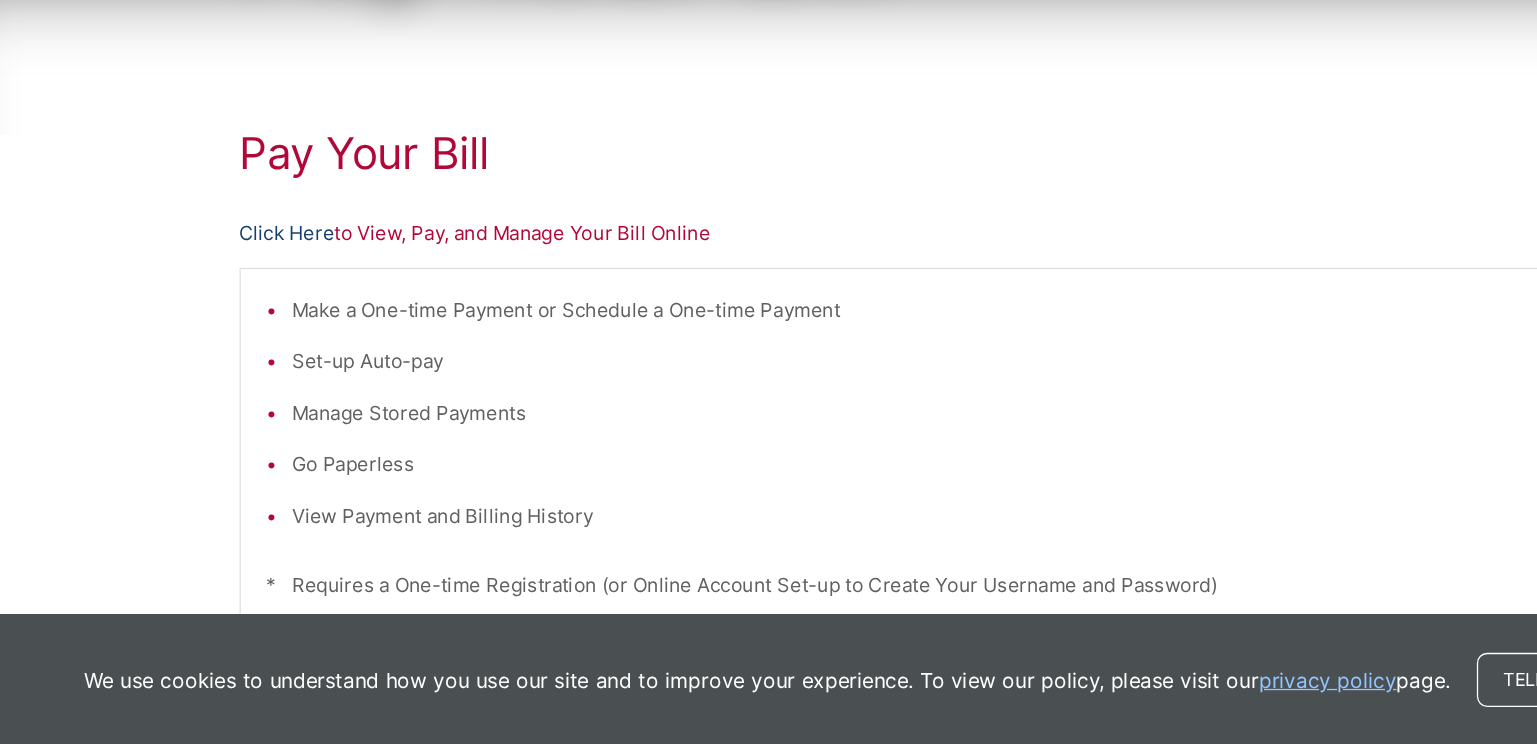 scroll, scrollTop: 257, scrollLeft: 0, axis: vertical 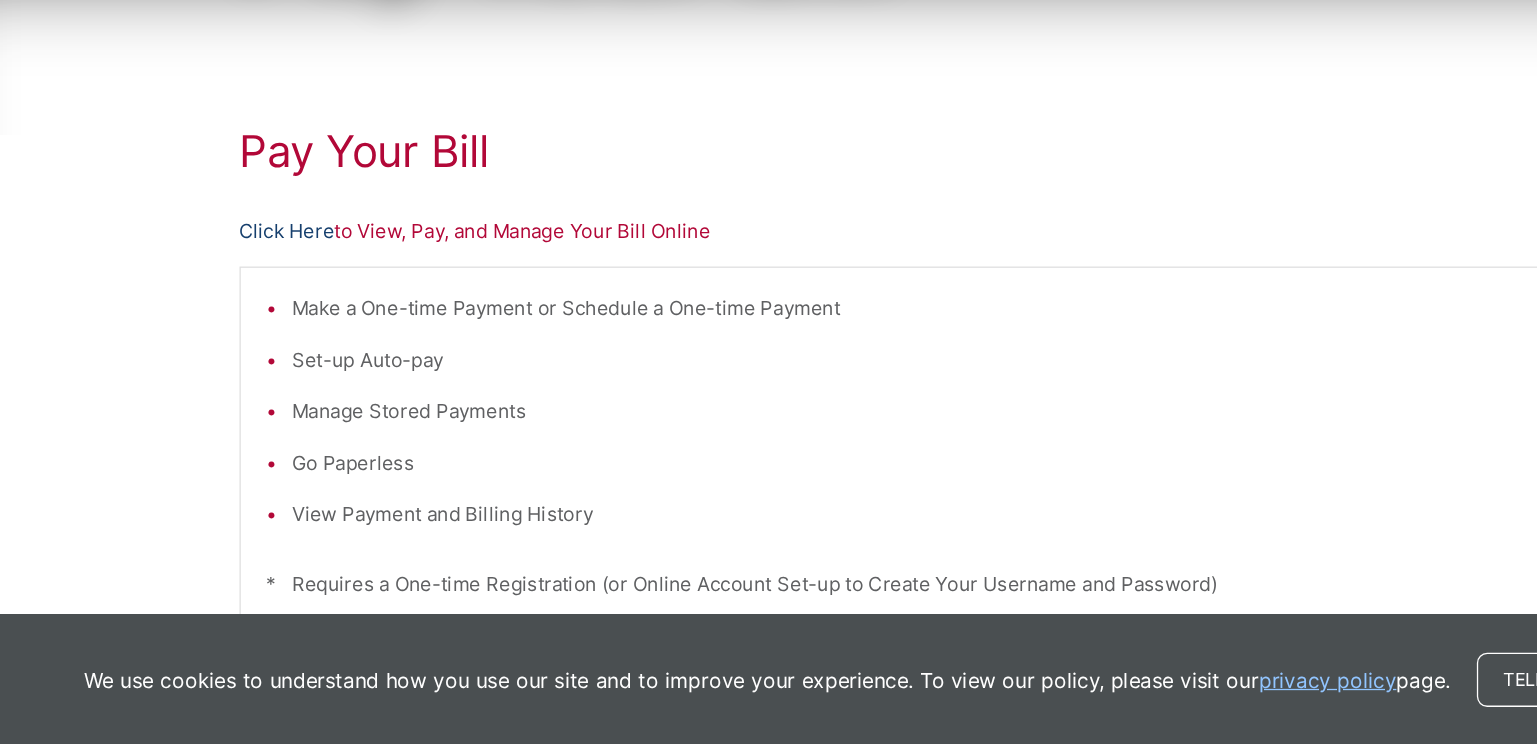 click on "Click Here" at bounding box center (231, 345) 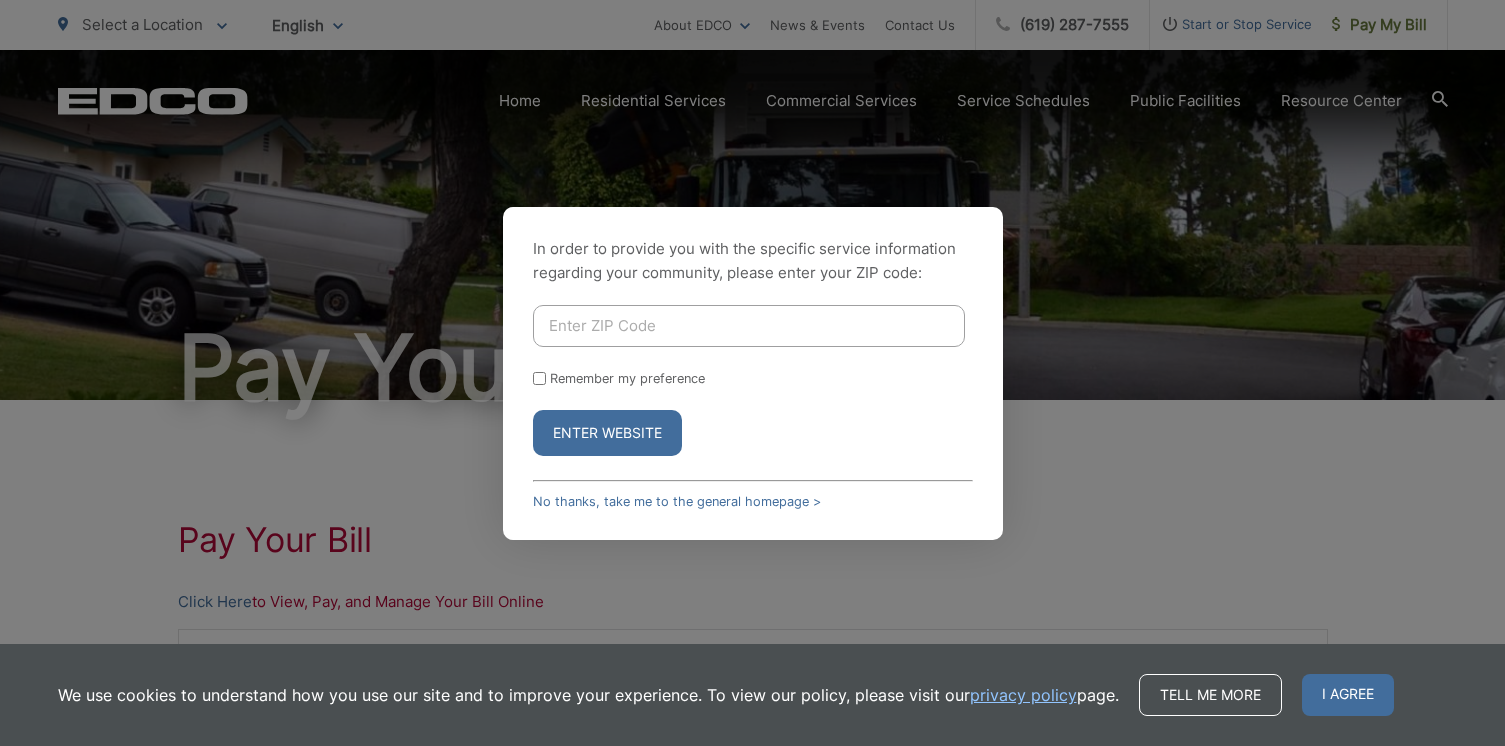 scroll, scrollTop: 0, scrollLeft: 0, axis: both 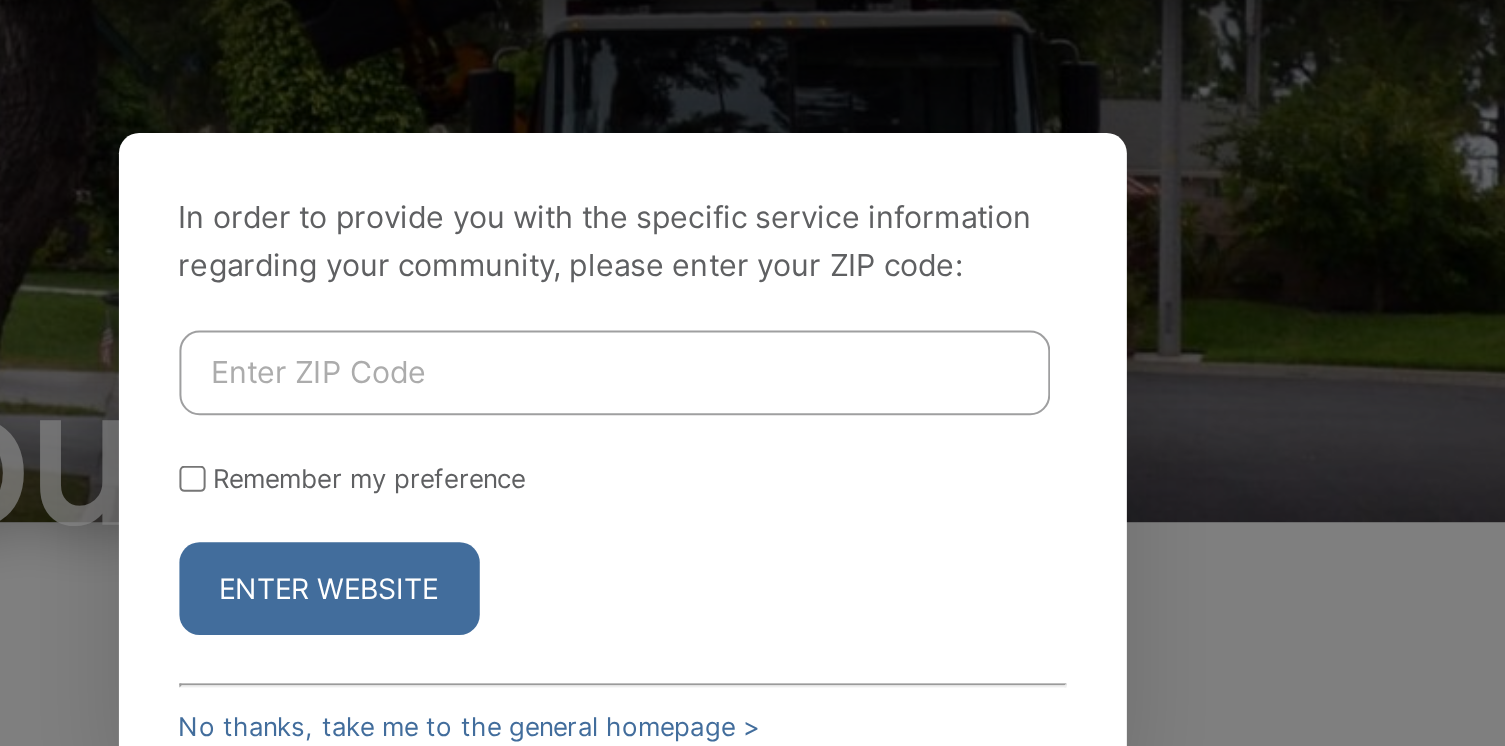 click at bounding box center [749, 326] 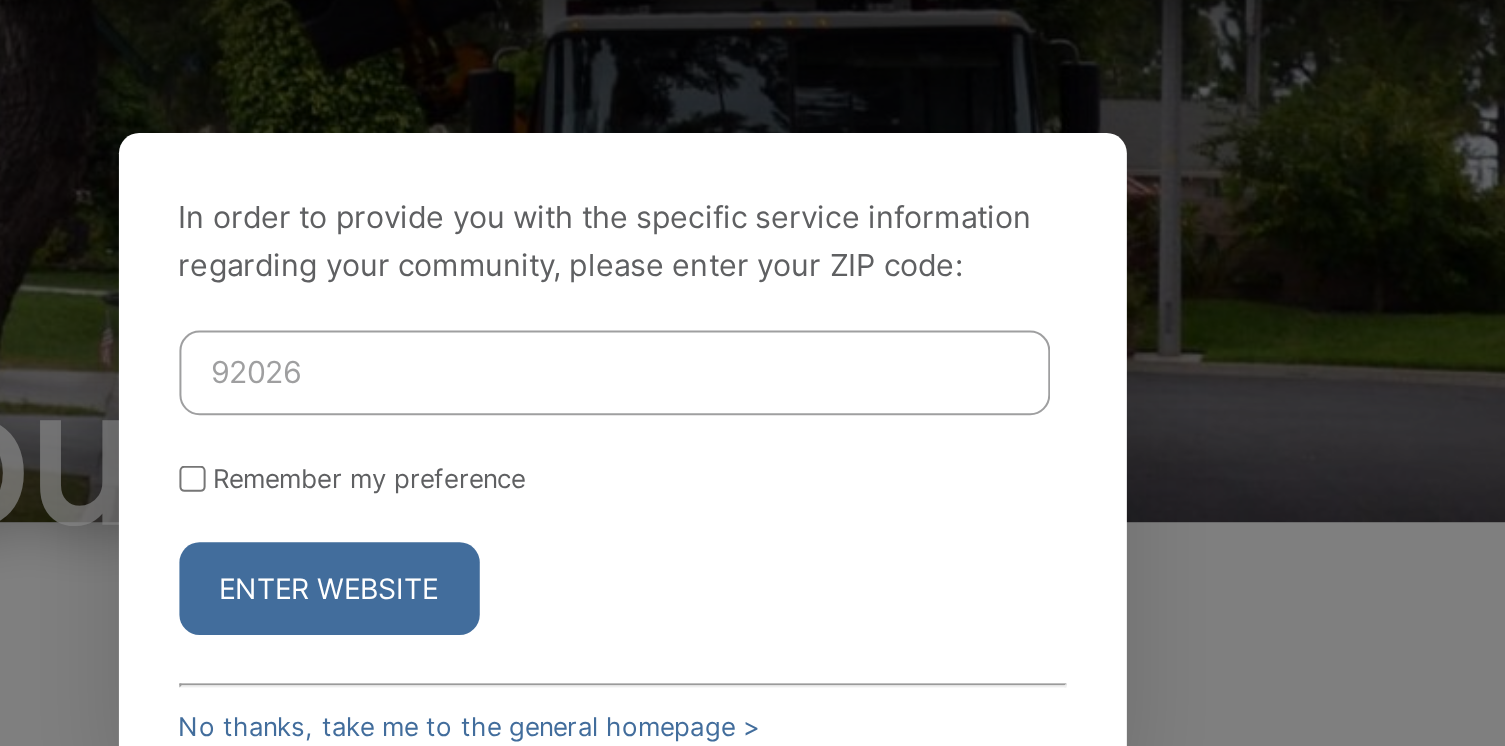 type on "92026" 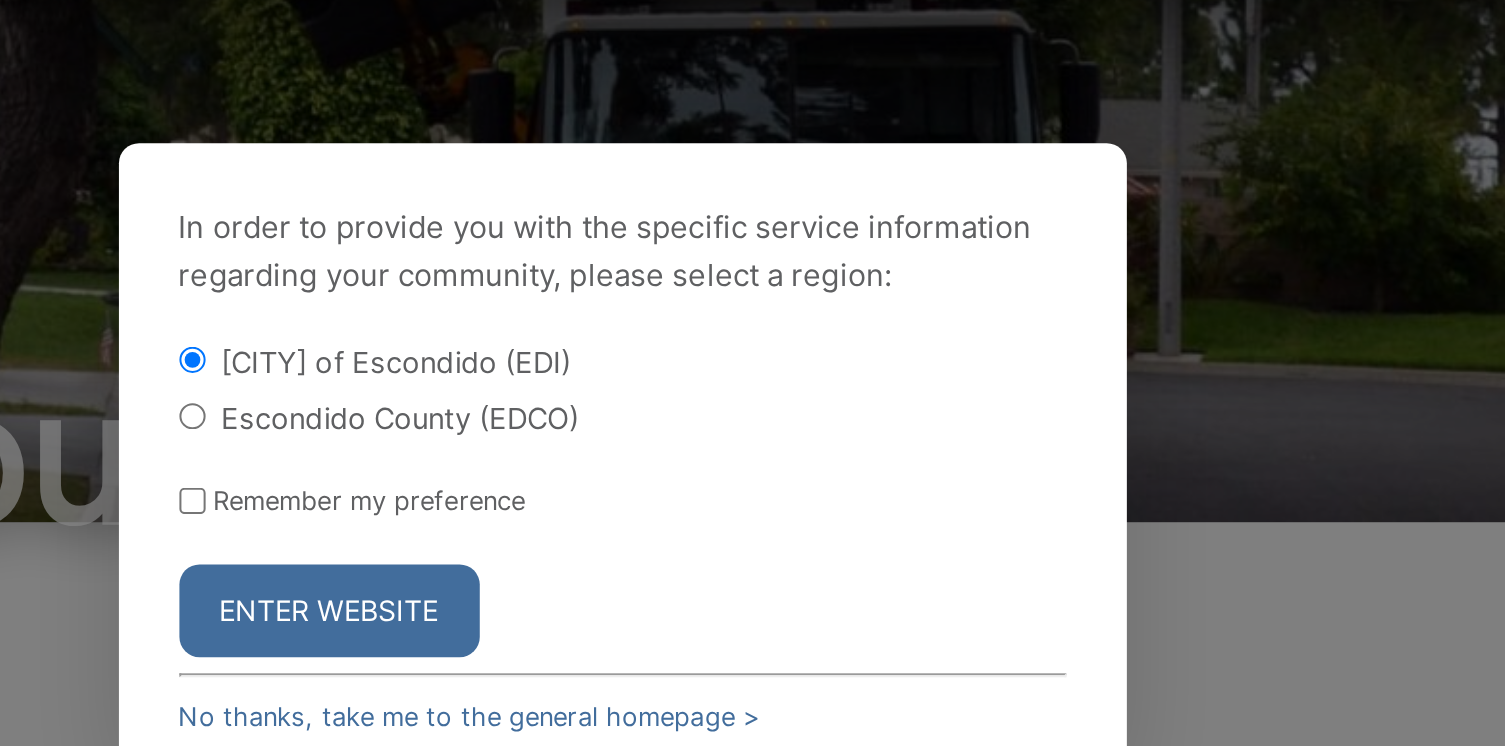 click on "Escondido County (EDCO)" at bounding box center (643, 348) 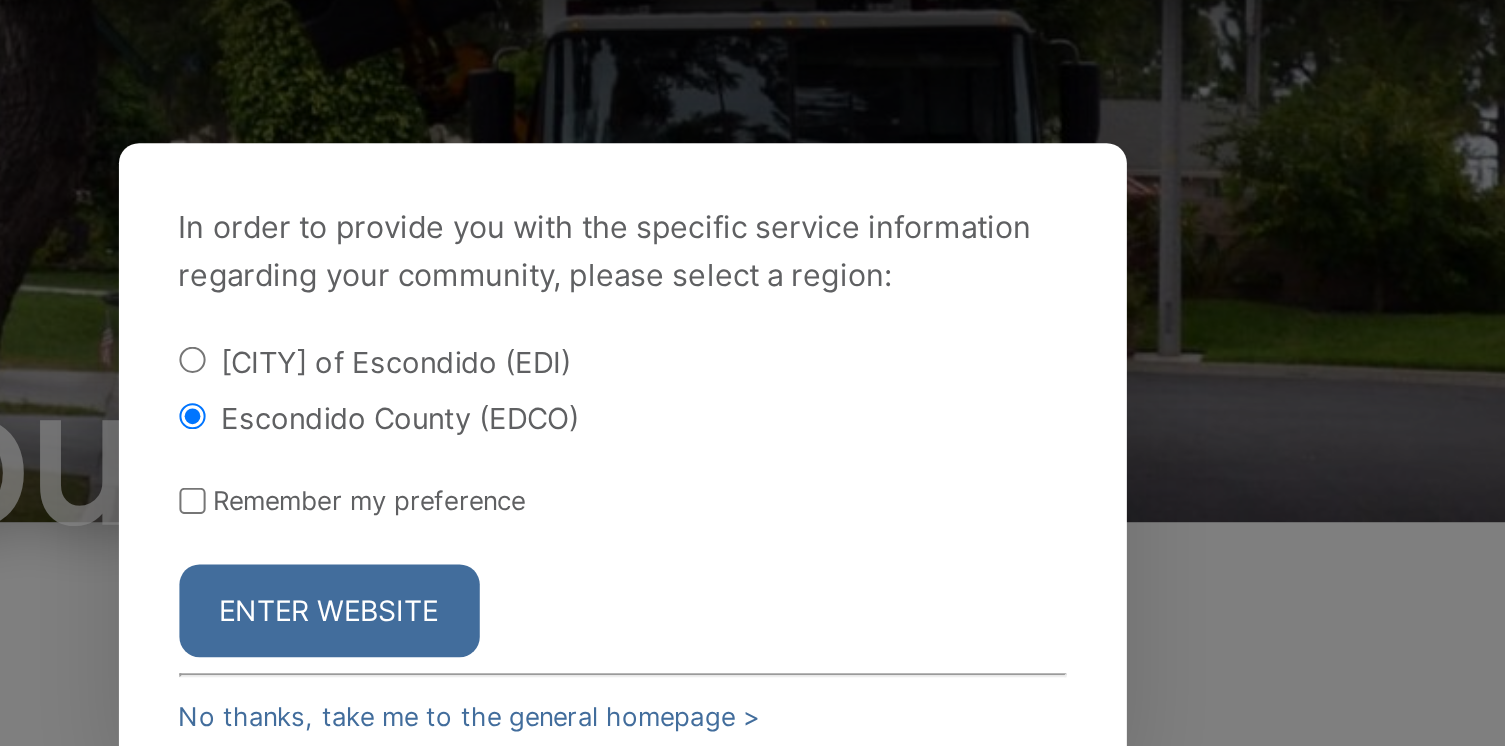 click on "Remember my preference" at bounding box center (539, 389) 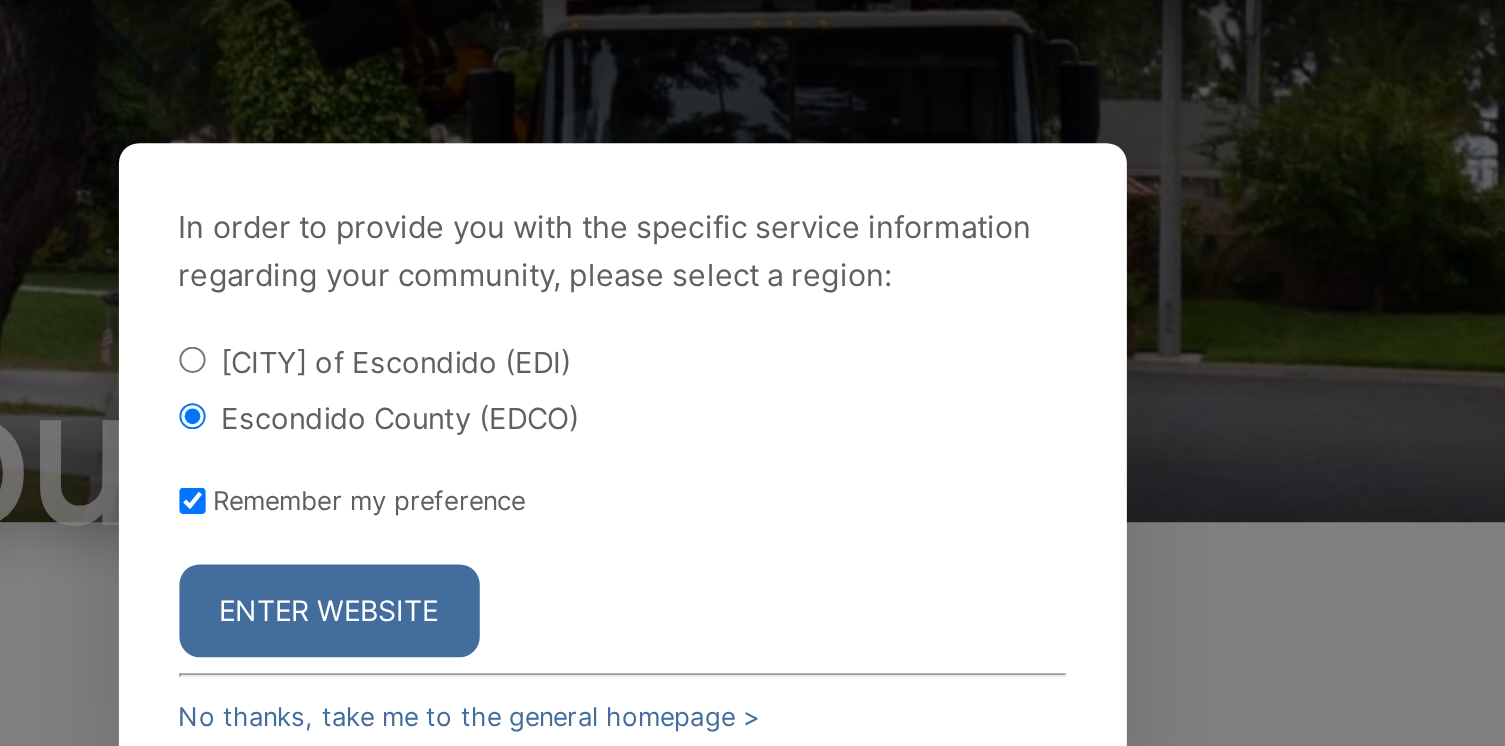 click on "Enter Website" at bounding box center [607, 444] 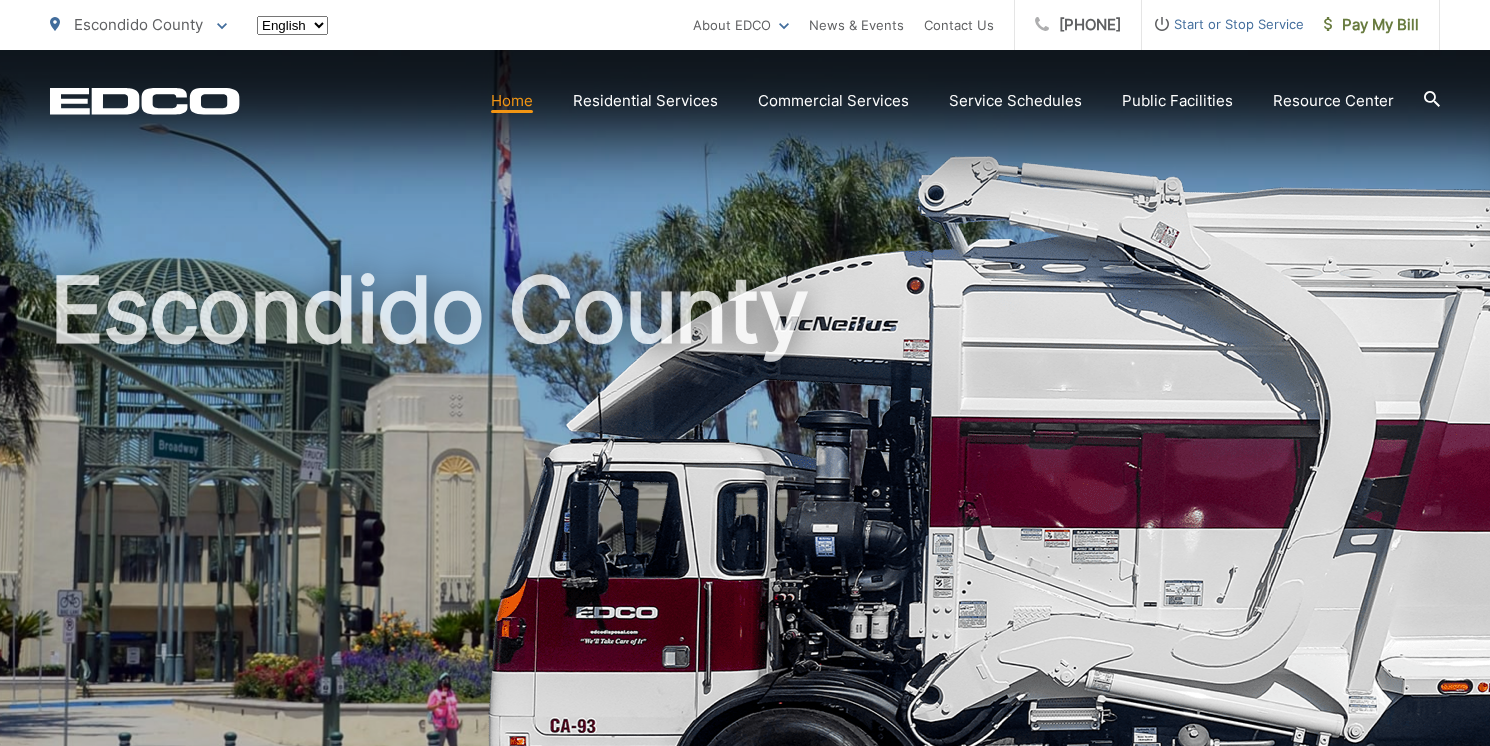 scroll, scrollTop: 0, scrollLeft: 0, axis: both 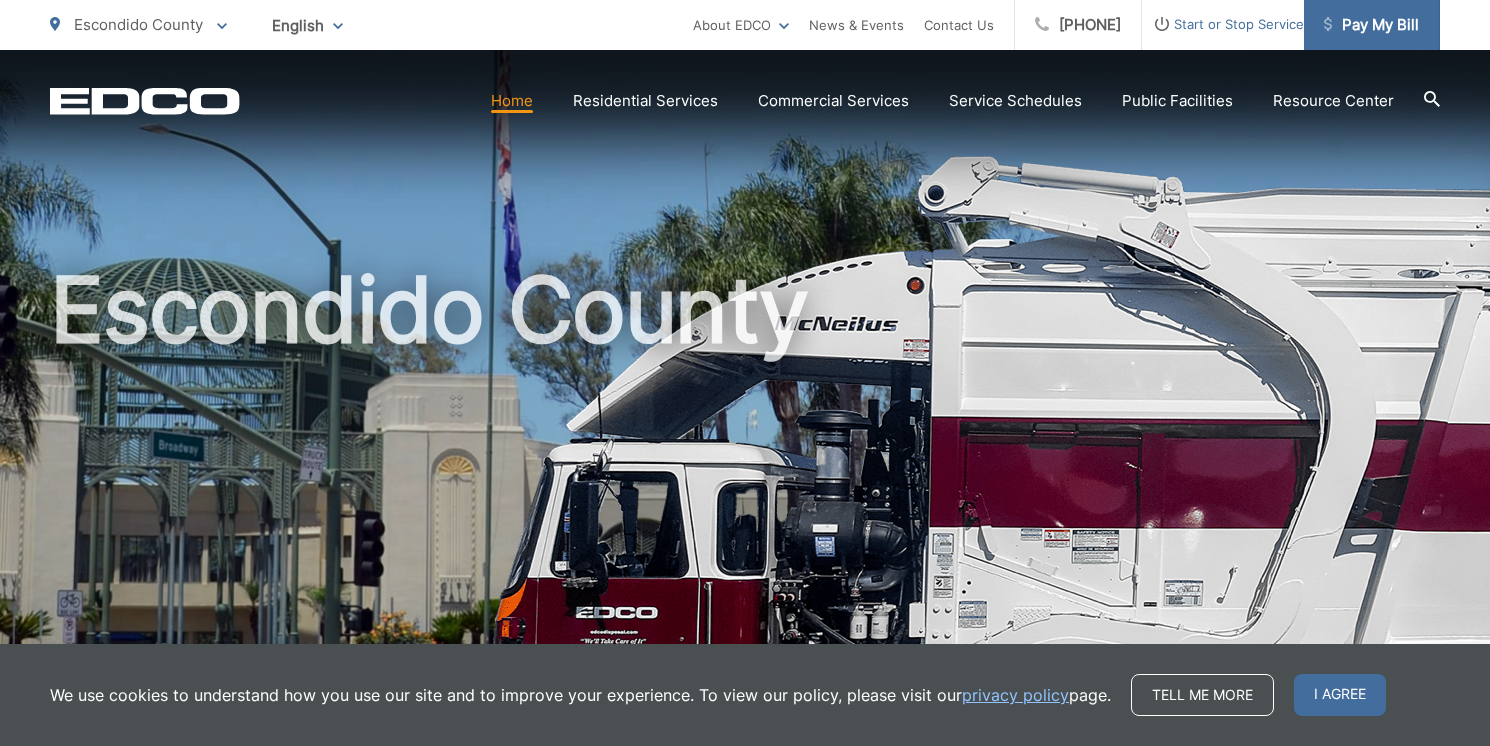click on "Pay My Bill" at bounding box center (1372, 25) 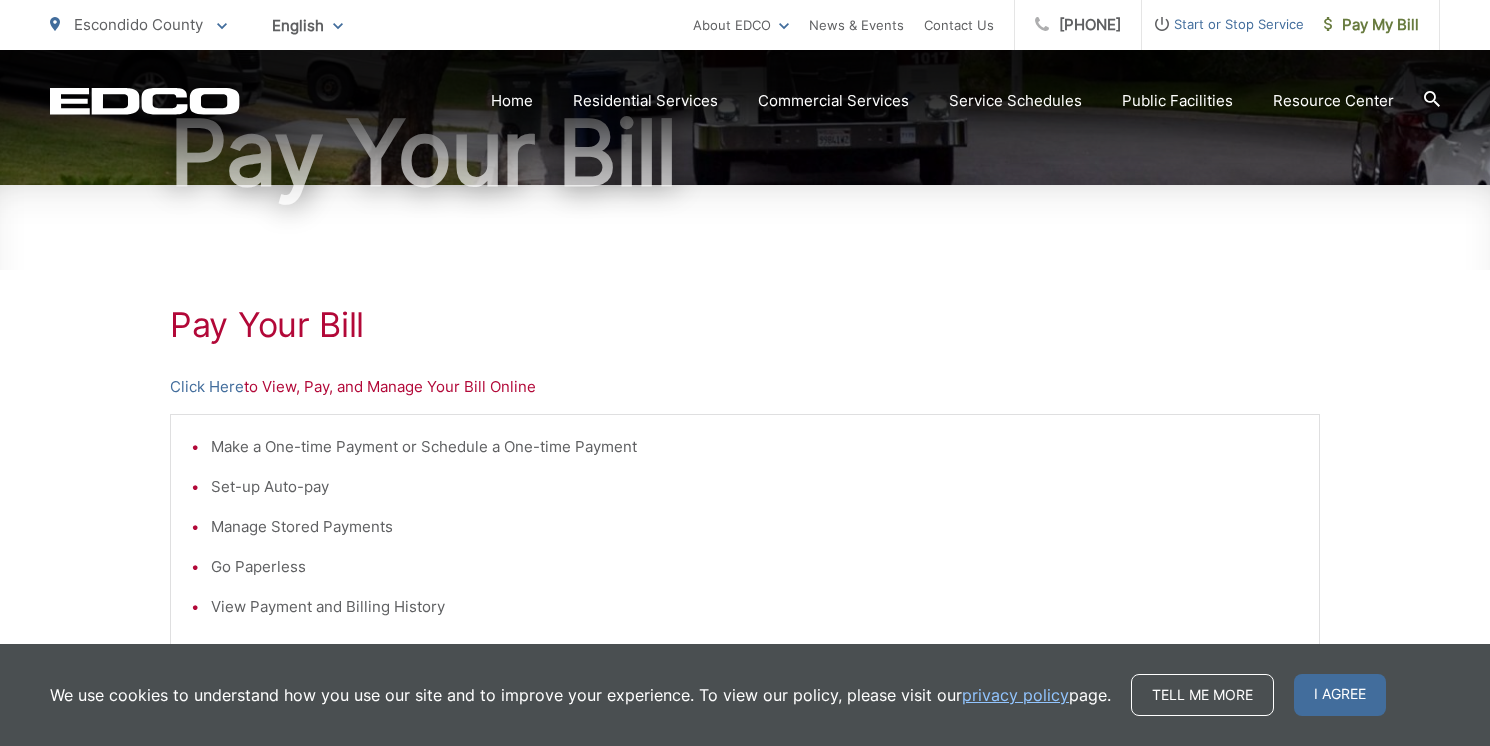 scroll, scrollTop: 212, scrollLeft: 0, axis: vertical 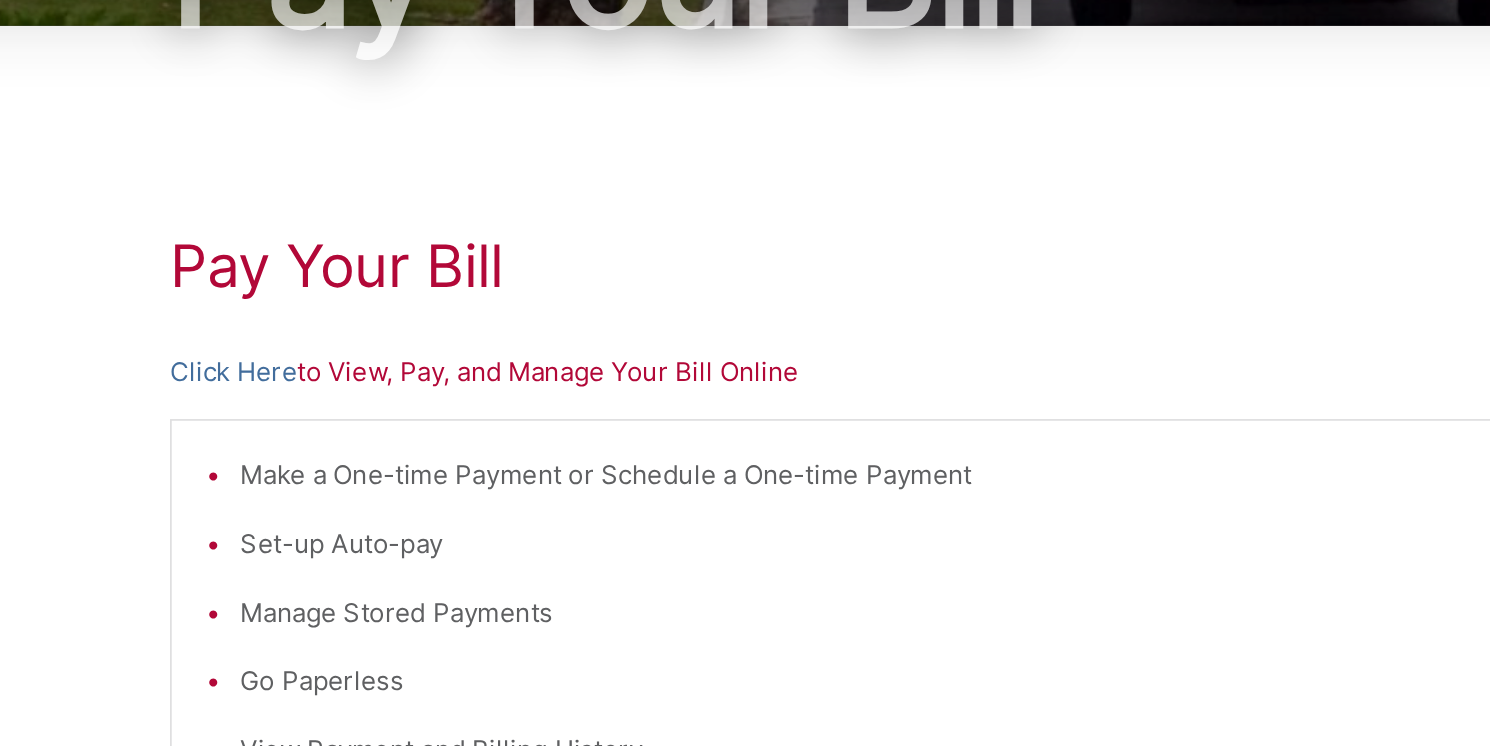 click on "Click Here" at bounding box center [207, 390] 